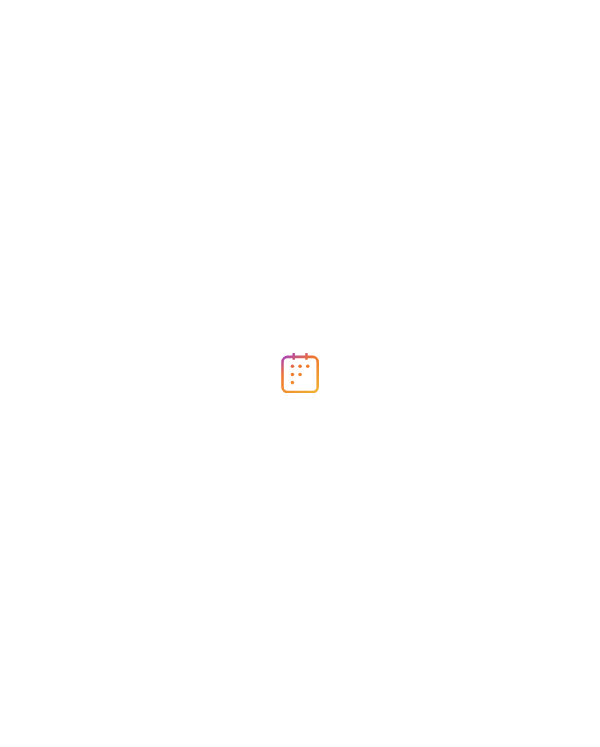 scroll, scrollTop: 0, scrollLeft: 0, axis: both 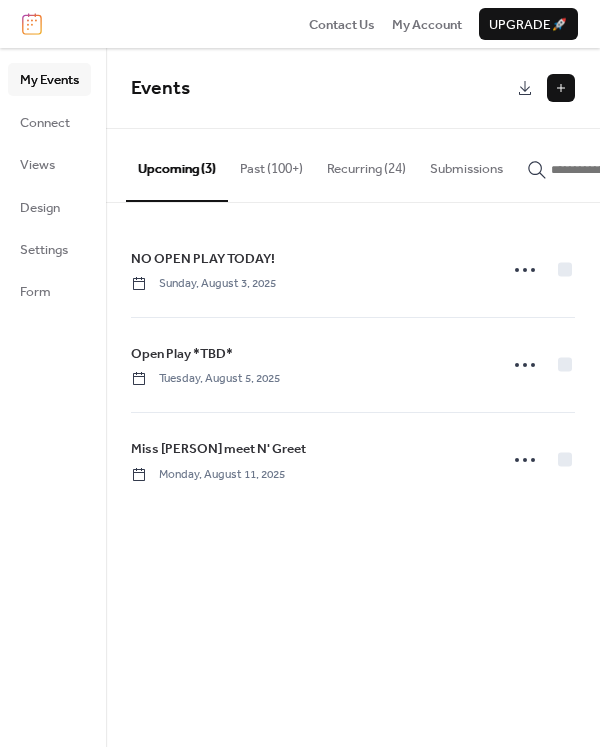 click on "Past (100+)" at bounding box center [271, 164] 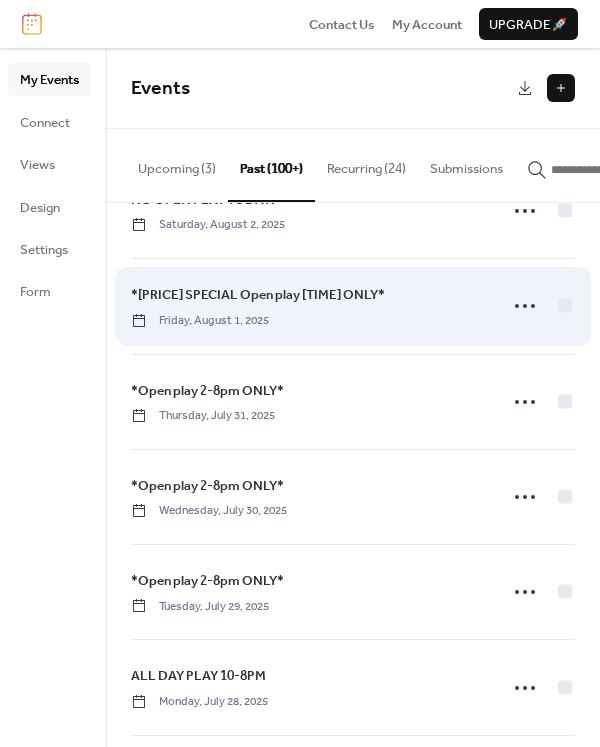 scroll, scrollTop: 0, scrollLeft: 0, axis: both 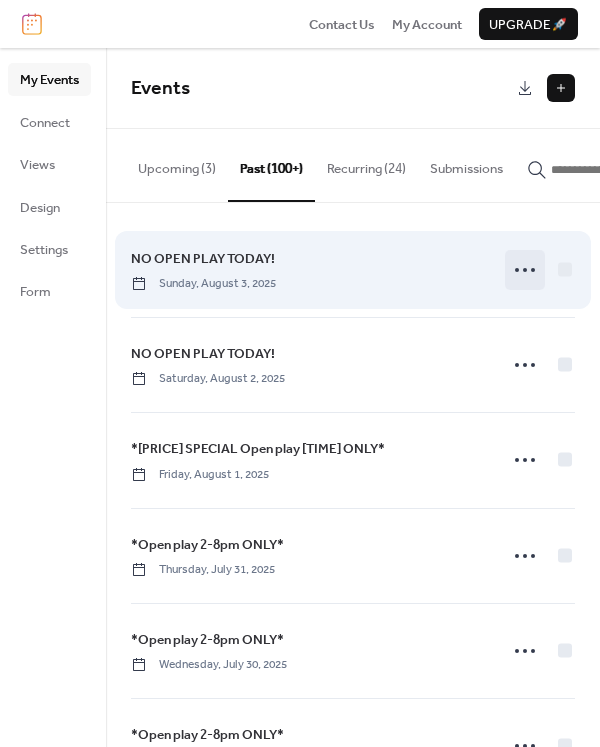 click 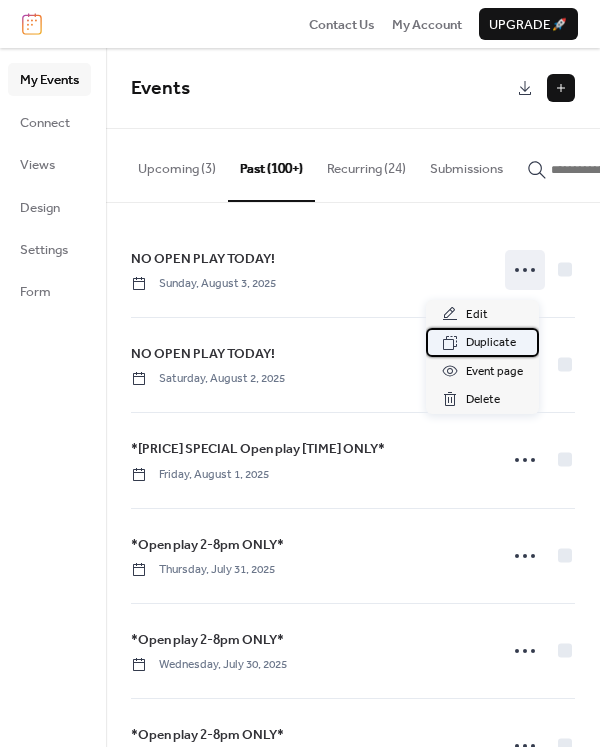 click on "Duplicate" at bounding box center [491, 343] 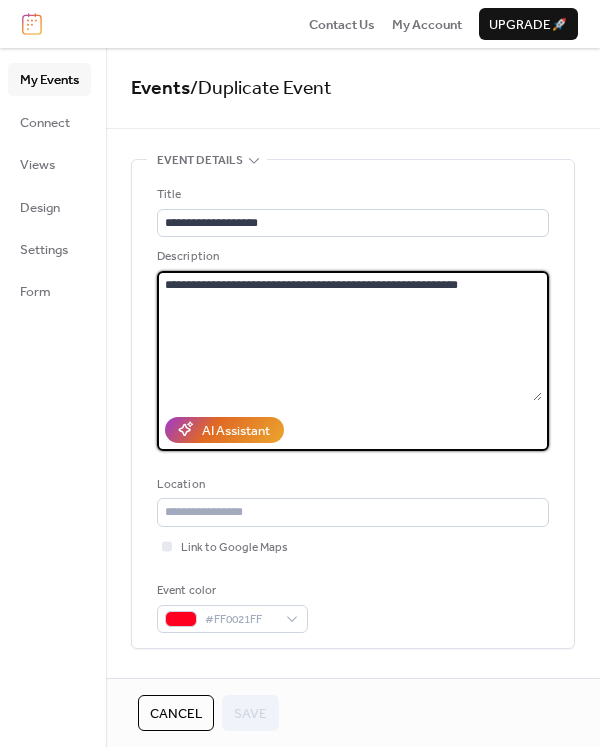 click on "**********" at bounding box center [349, 336] 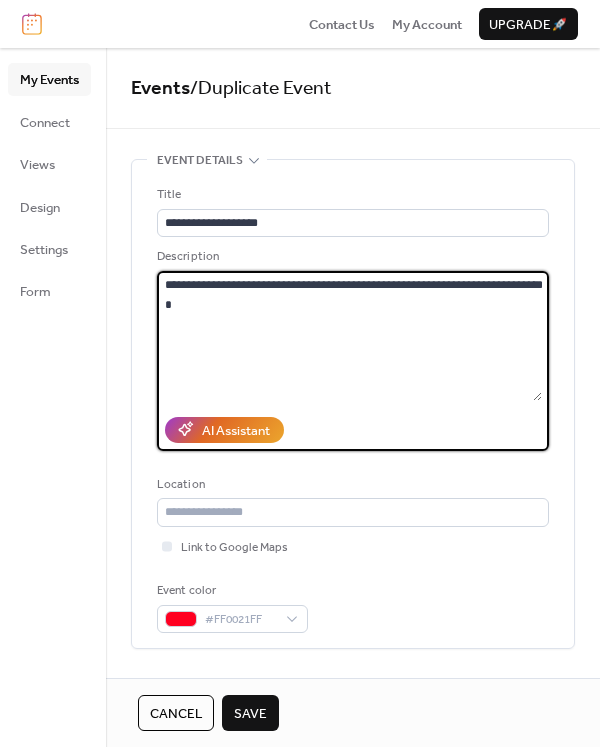 type on "**********" 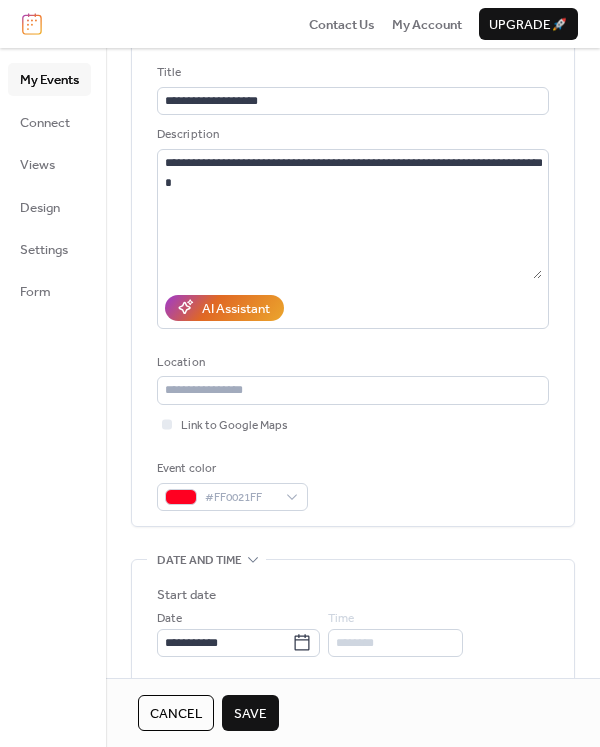 scroll, scrollTop: 166, scrollLeft: 0, axis: vertical 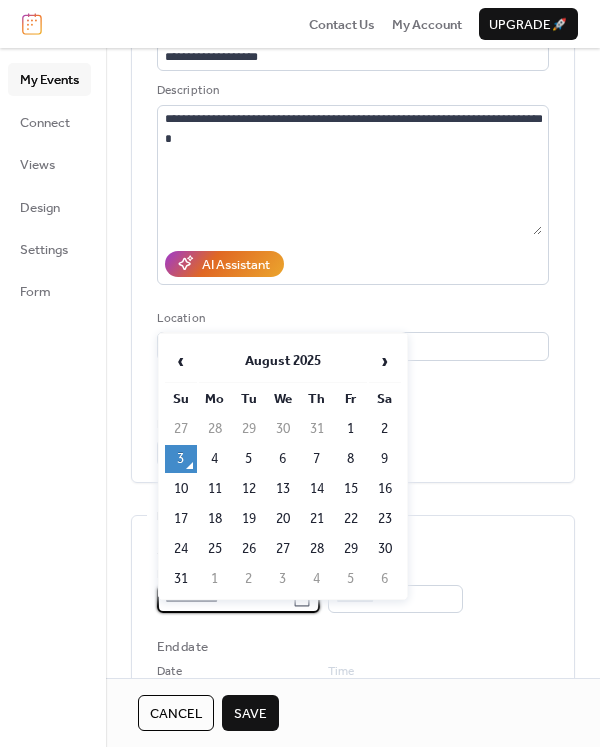 click on "**********" at bounding box center (300, 373) 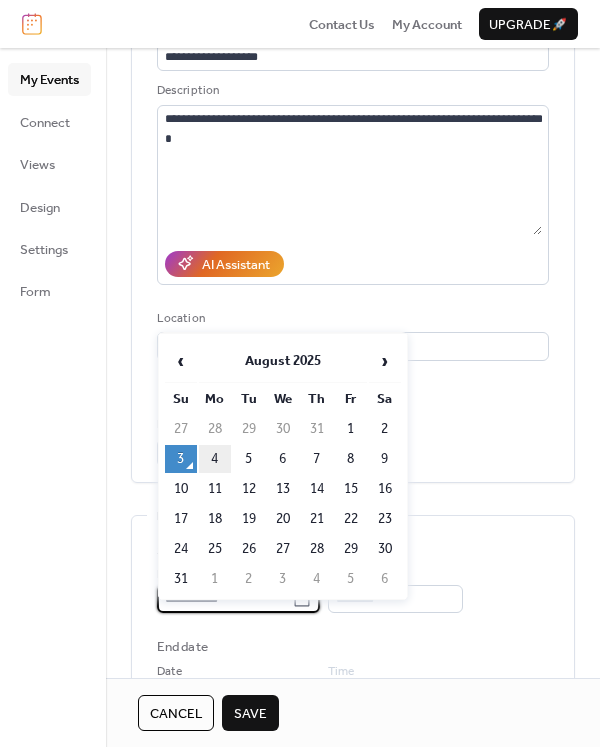 click on "4" at bounding box center [215, 459] 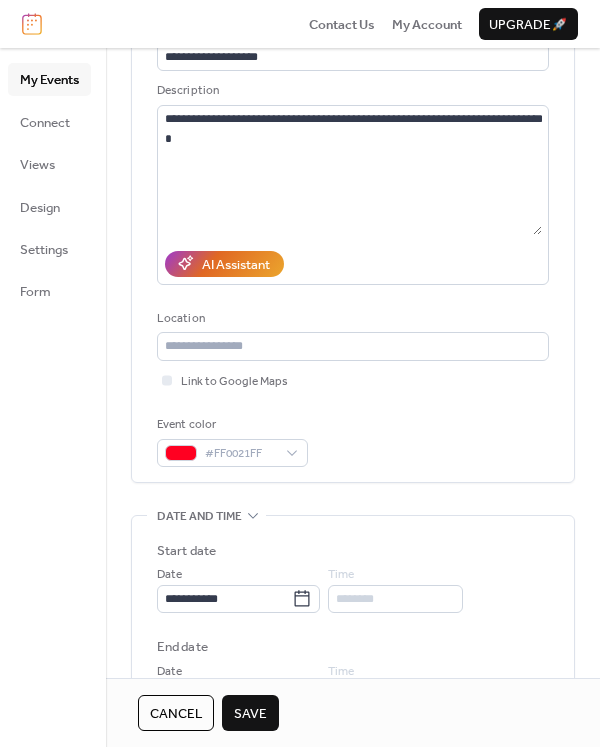 click on "Save" at bounding box center (250, 714) 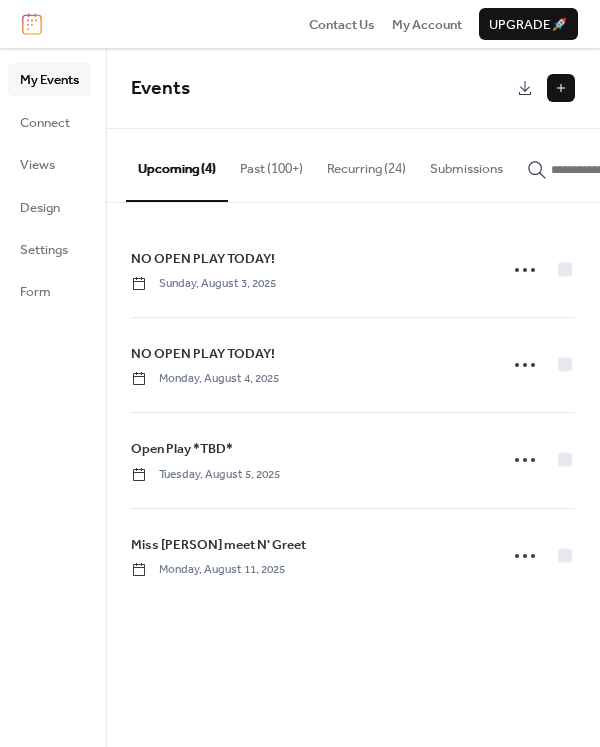 click on "Recurring (24)" at bounding box center (366, 164) 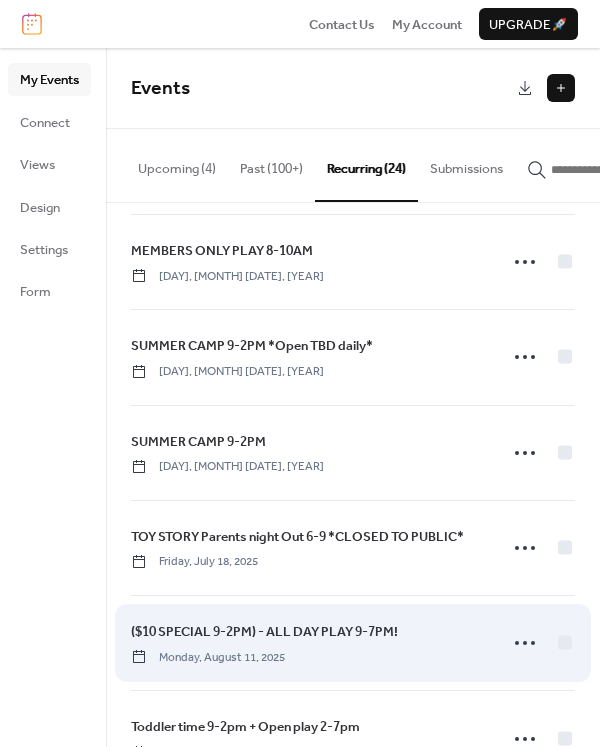 scroll, scrollTop: 1758, scrollLeft: 0, axis: vertical 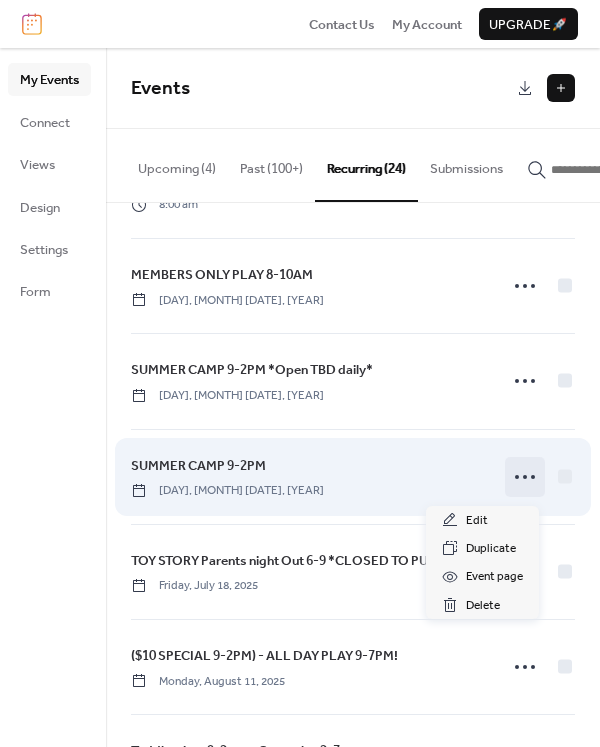 click 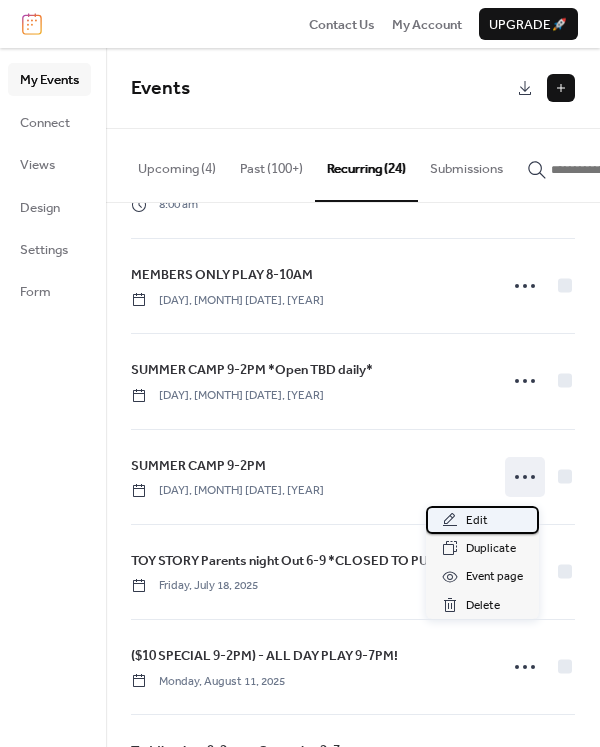 click on "Edit" at bounding box center (482, 520) 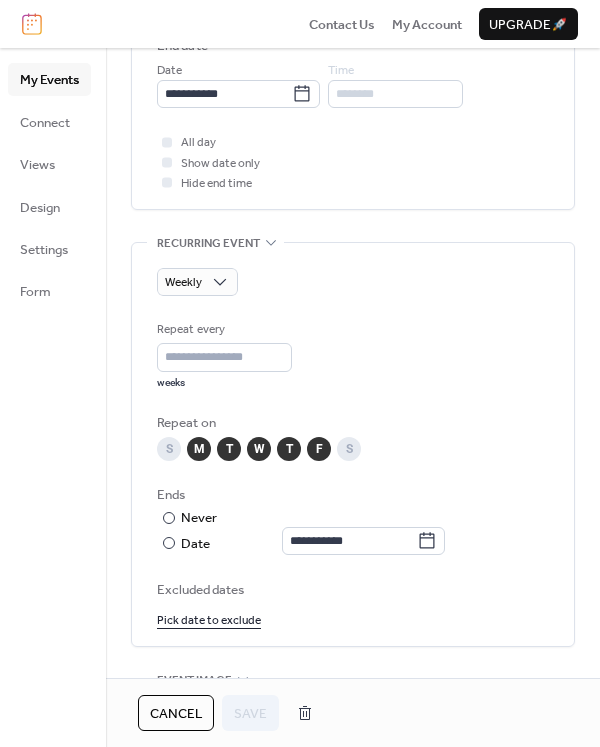 scroll, scrollTop: 796, scrollLeft: 0, axis: vertical 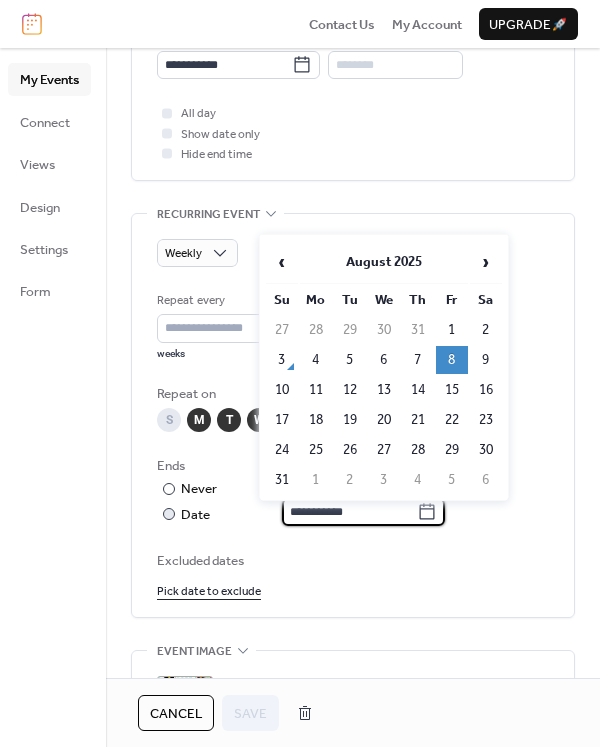 click on "**********" at bounding box center [349, 512] 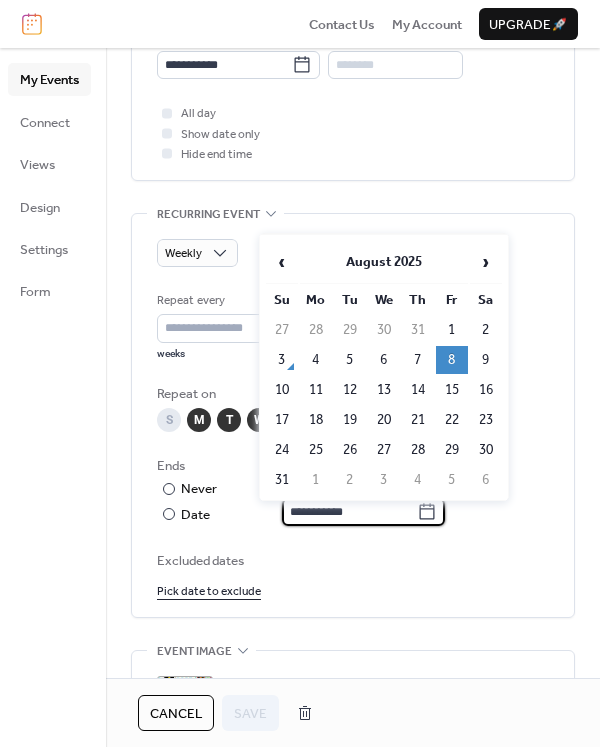 click on "9" at bounding box center [486, 360] 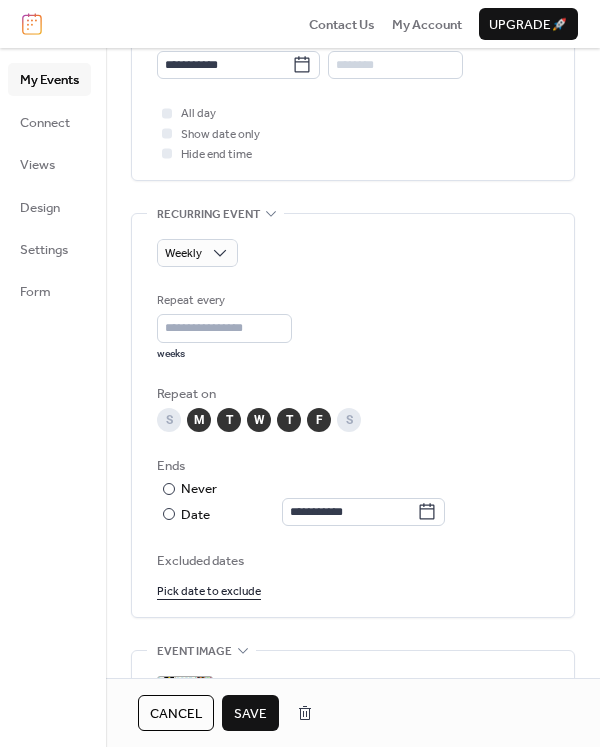 click on "Save" at bounding box center [250, 713] 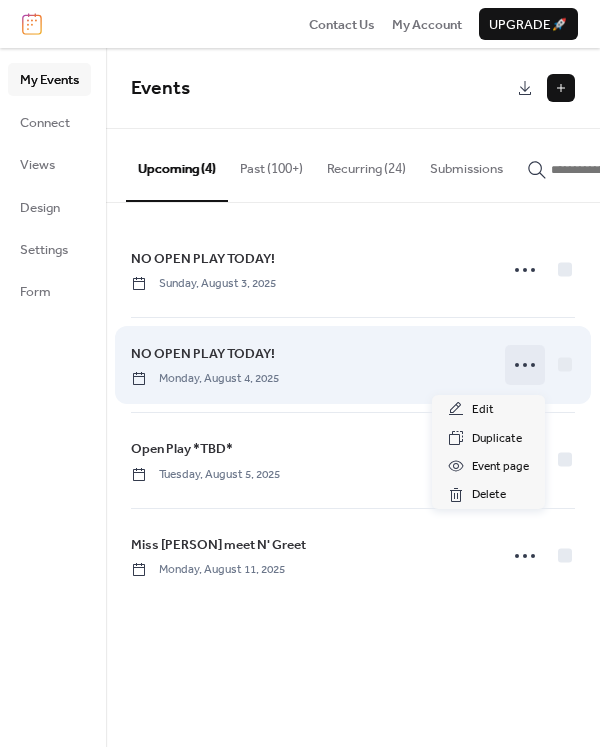 click 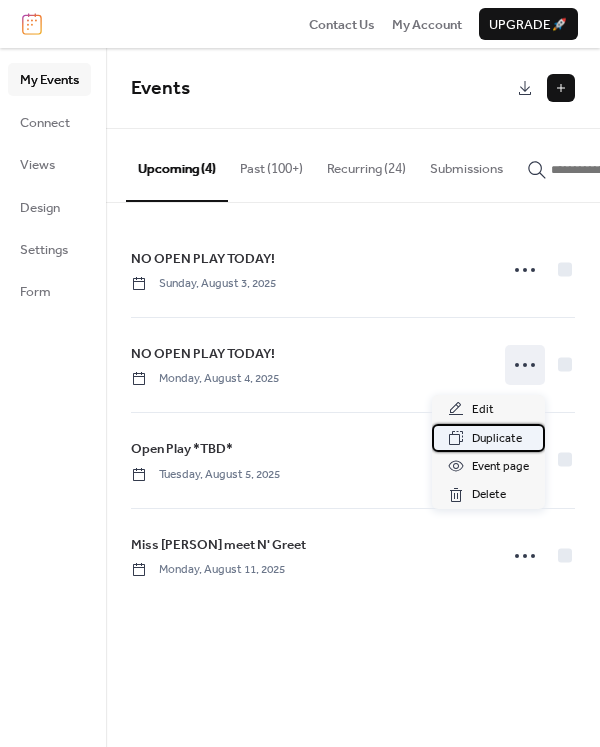 click on "Duplicate" at bounding box center [497, 439] 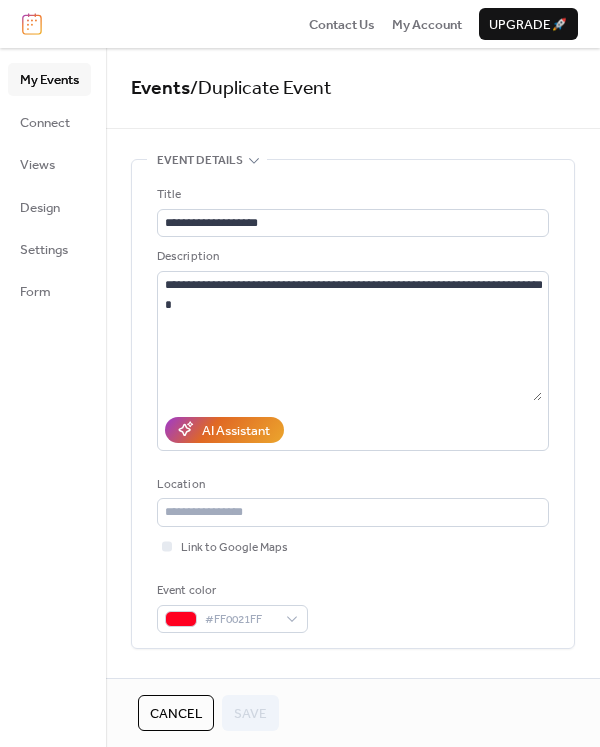 click on "Cancel" at bounding box center [176, 714] 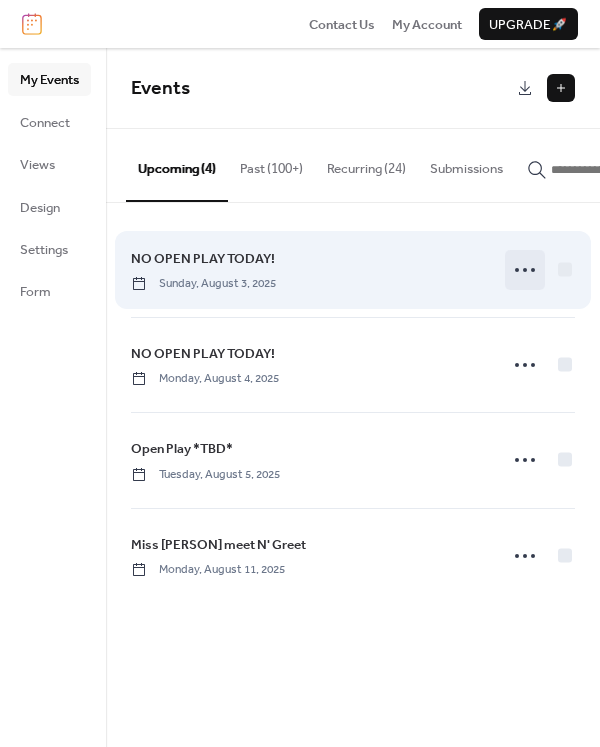 click 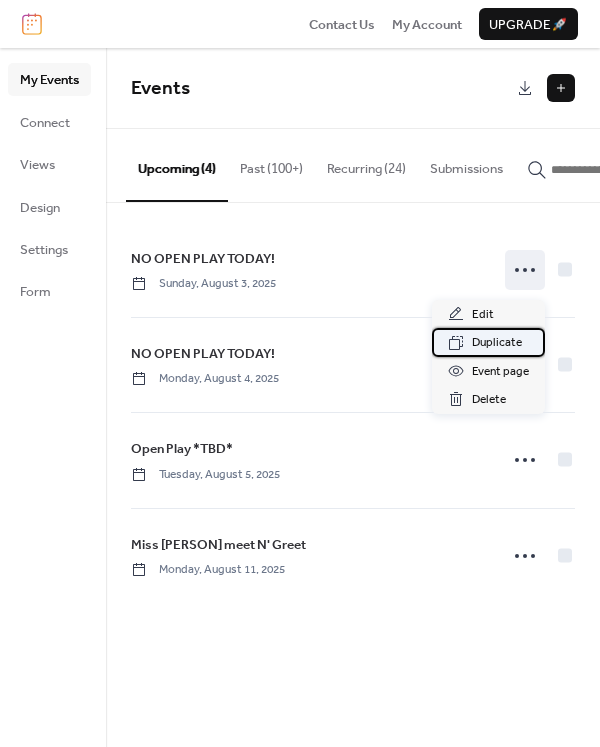 click on "Duplicate" at bounding box center (497, 343) 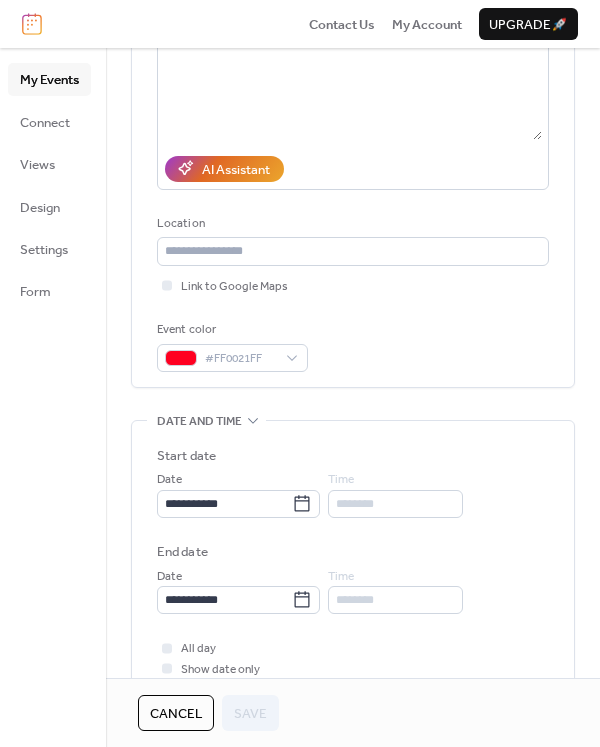 scroll, scrollTop: 298, scrollLeft: 0, axis: vertical 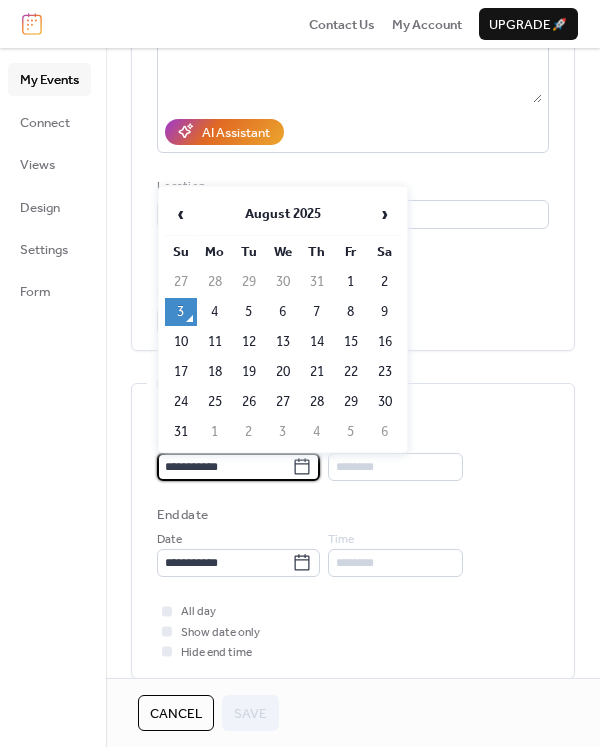 click on "**********" at bounding box center (224, 467) 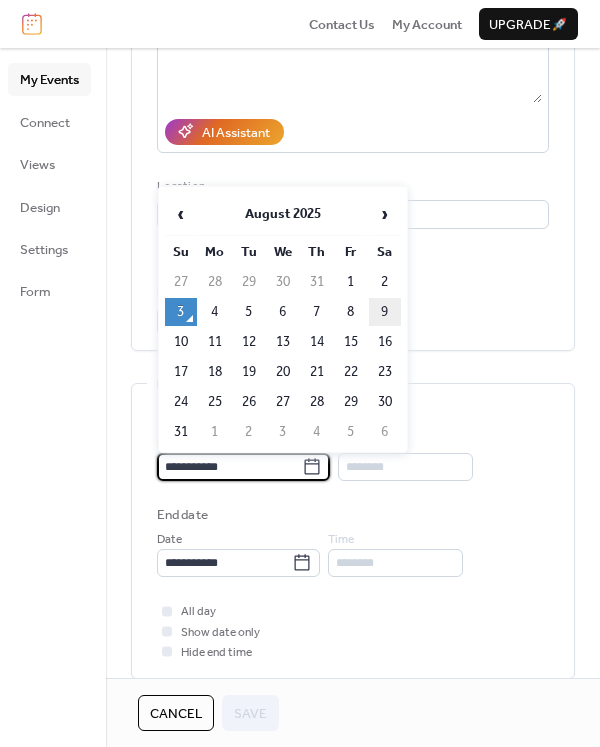 click on "9" at bounding box center (385, 312) 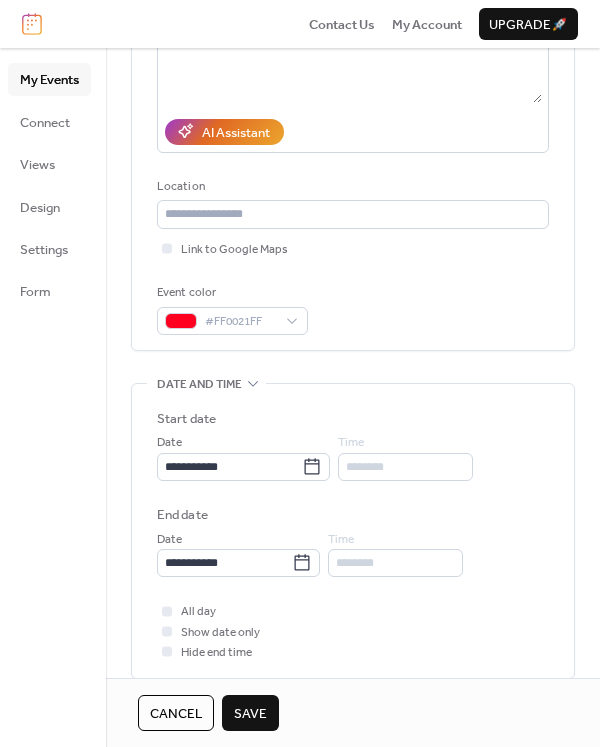 scroll, scrollTop: 0, scrollLeft: 0, axis: both 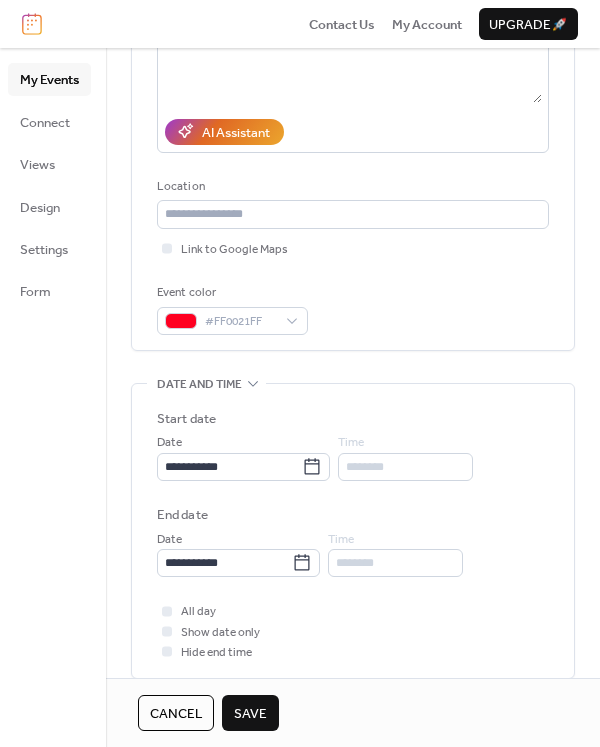 click on "Save" at bounding box center (250, 714) 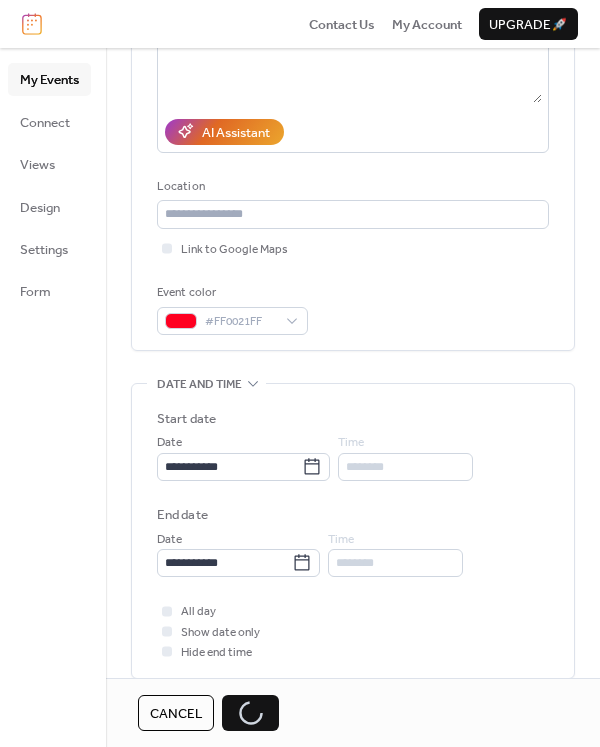 scroll, scrollTop: 290, scrollLeft: 0, axis: vertical 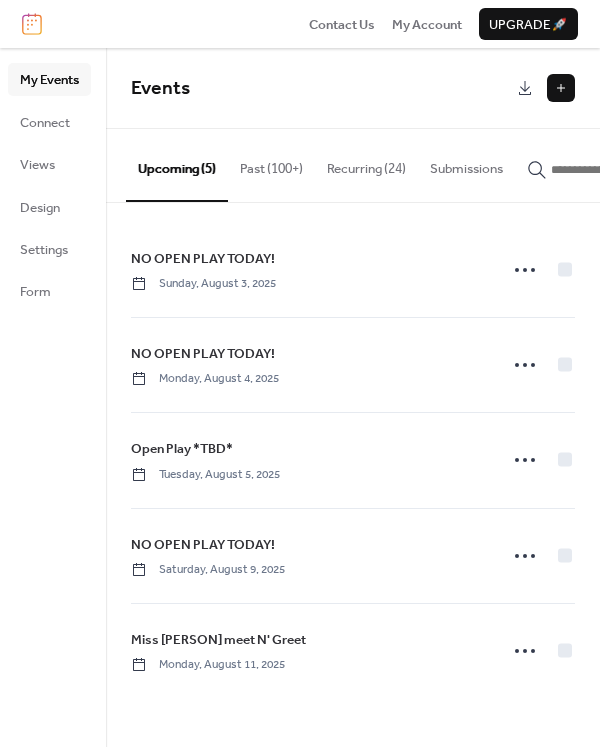 click on "Past (100+)" at bounding box center [271, 164] 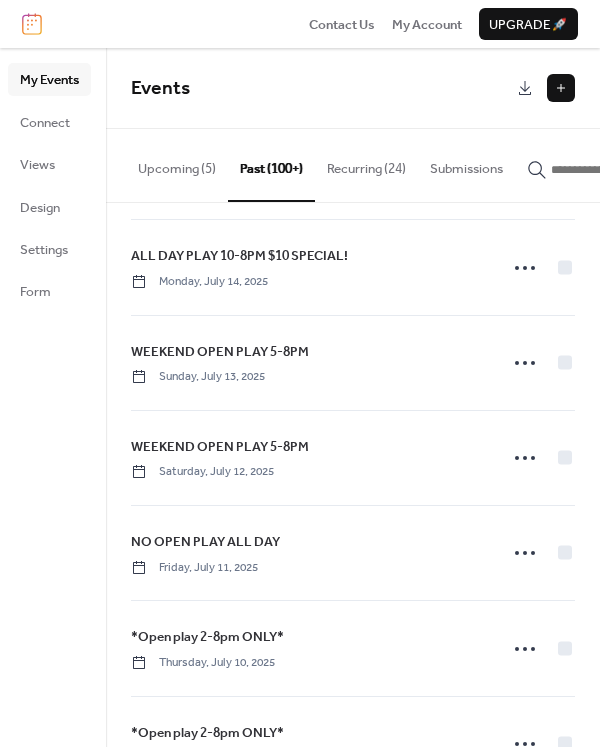 scroll, scrollTop: 2005, scrollLeft: 0, axis: vertical 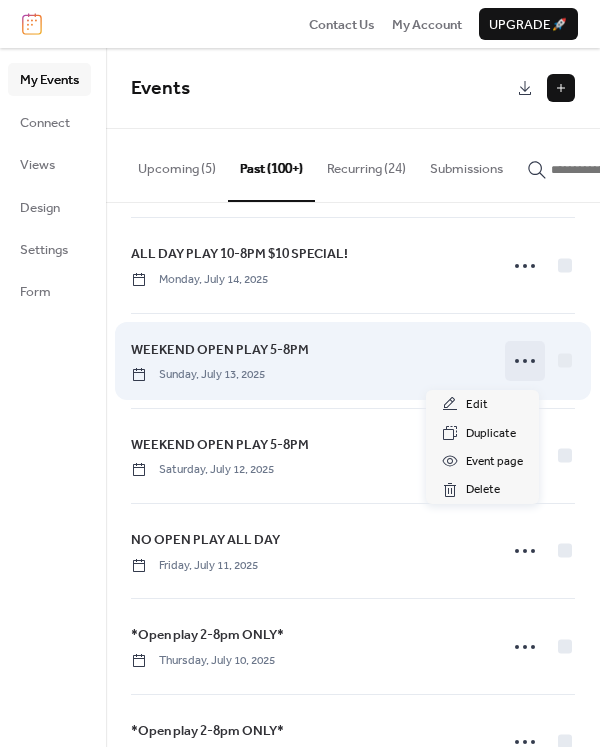 click 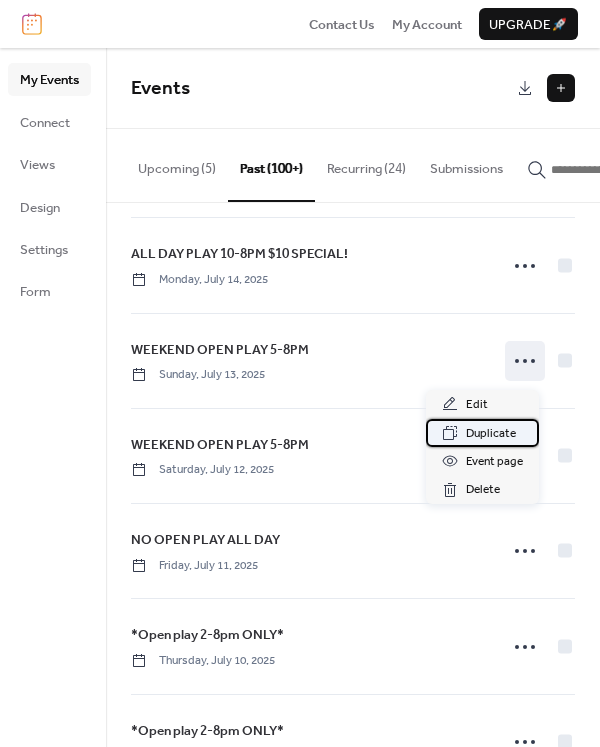 click on "Duplicate" at bounding box center [491, 434] 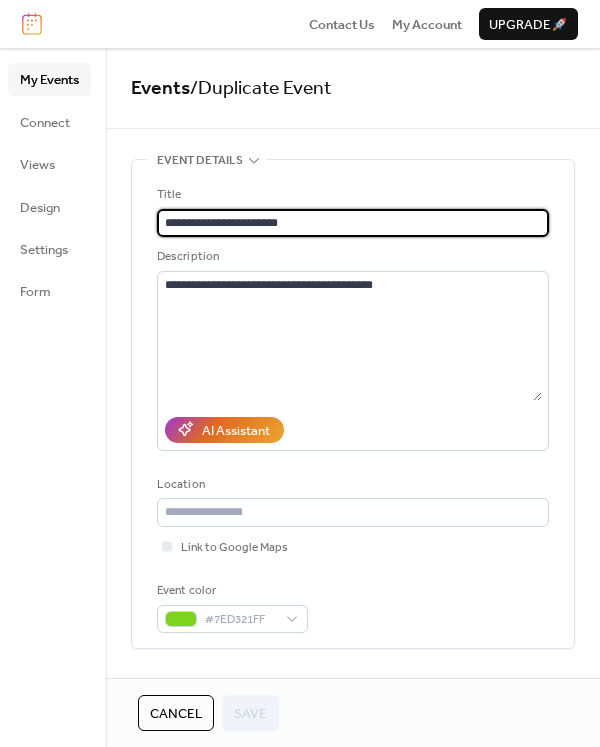 scroll, scrollTop: 0, scrollLeft: 0, axis: both 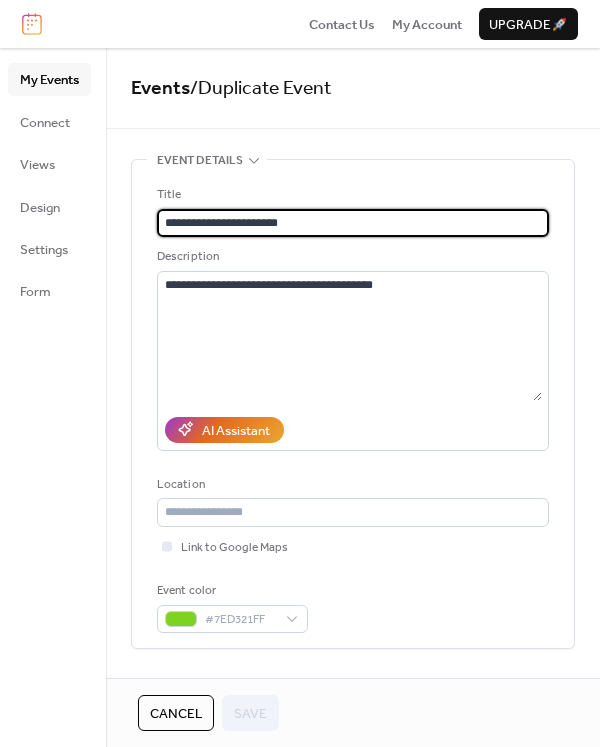 drag, startPoint x: 326, startPoint y: 225, endPoint x: 288, endPoint y: 224, distance: 38.013157 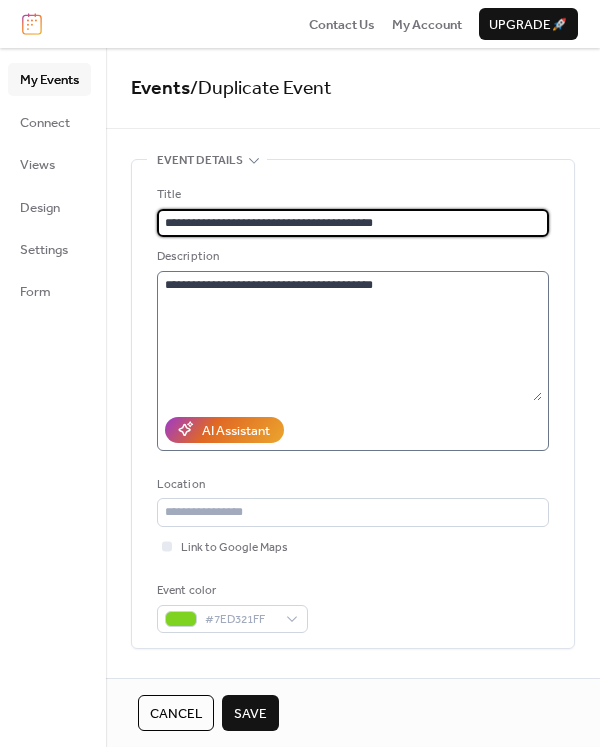 type on "**********" 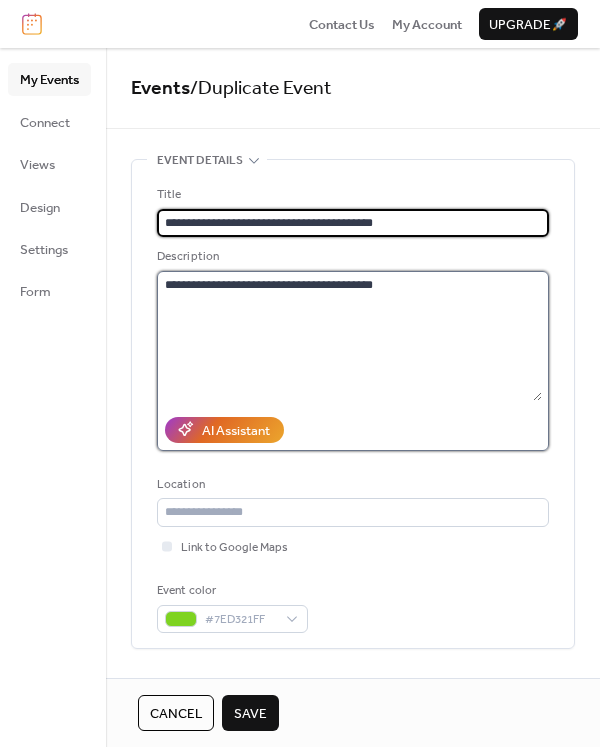 click on "**********" at bounding box center [349, 336] 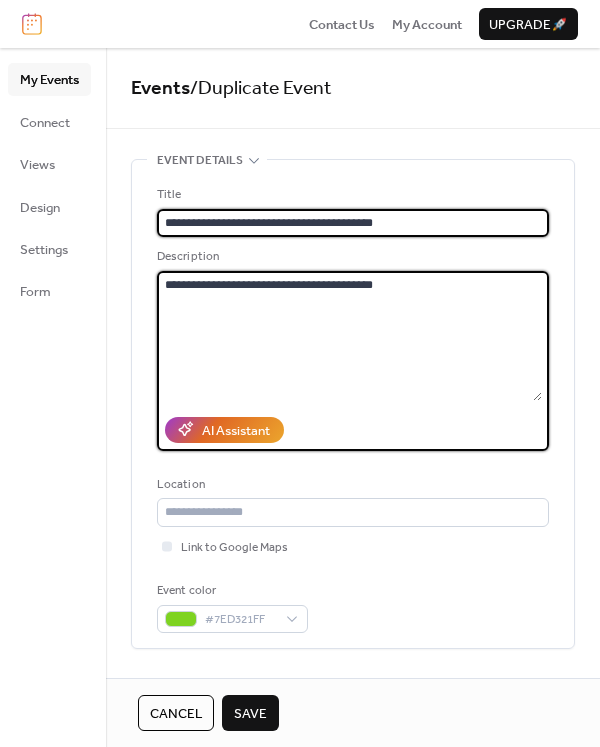 scroll, scrollTop: 0, scrollLeft: 0, axis: both 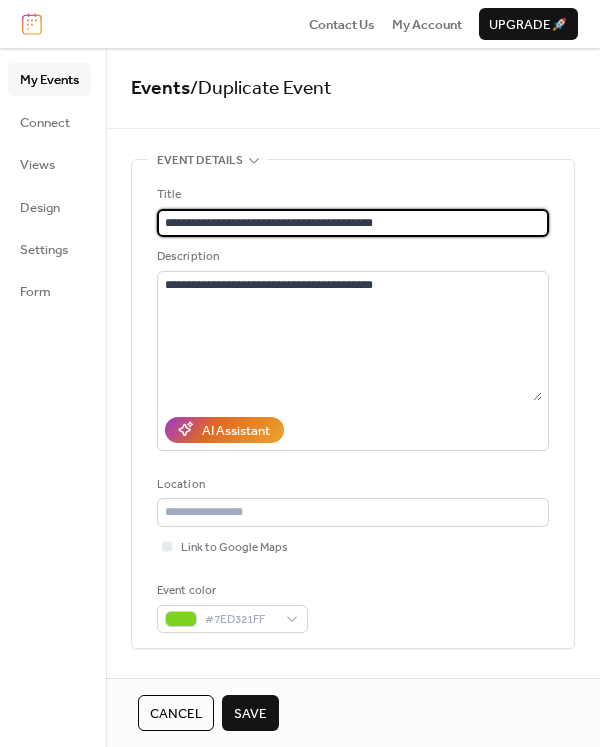 drag, startPoint x: 462, startPoint y: 230, endPoint x: 284, endPoint y: 224, distance: 178.10109 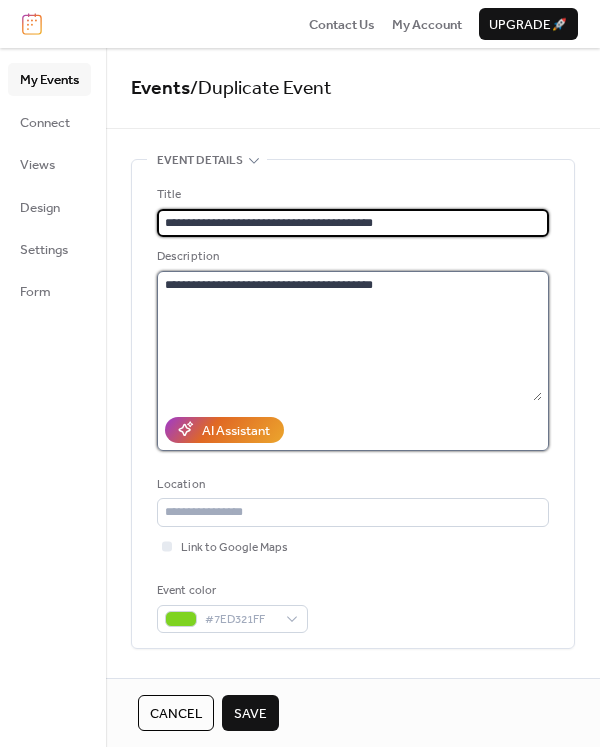 scroll, scrollTop: 0, scrollLeft: 0, axis: both 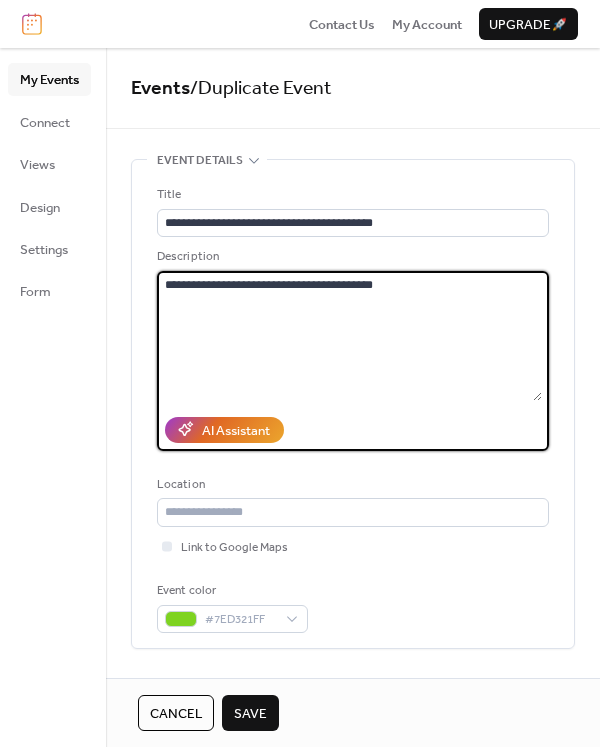 drag, startPoint x: 410, startPoint y: 290, endPoint x: 294, endPoint y: 289, distance: 116.00431 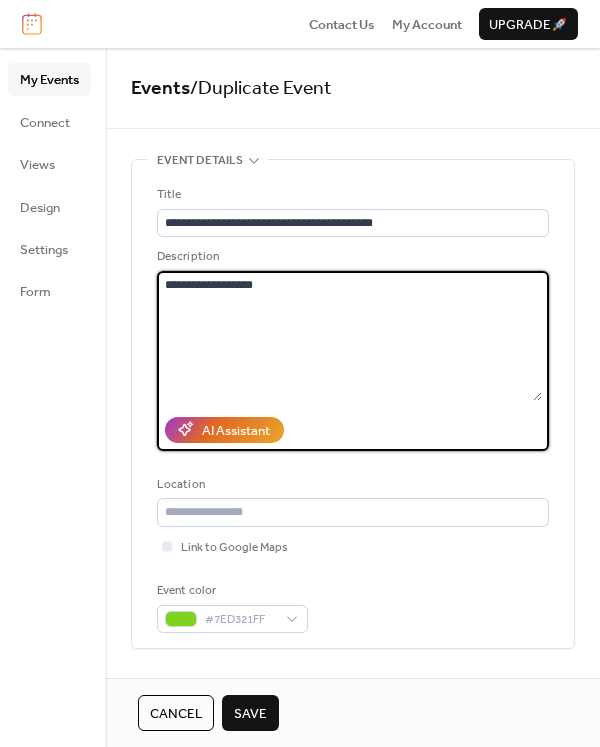 click on "**********" at bounding box center (349, 336) 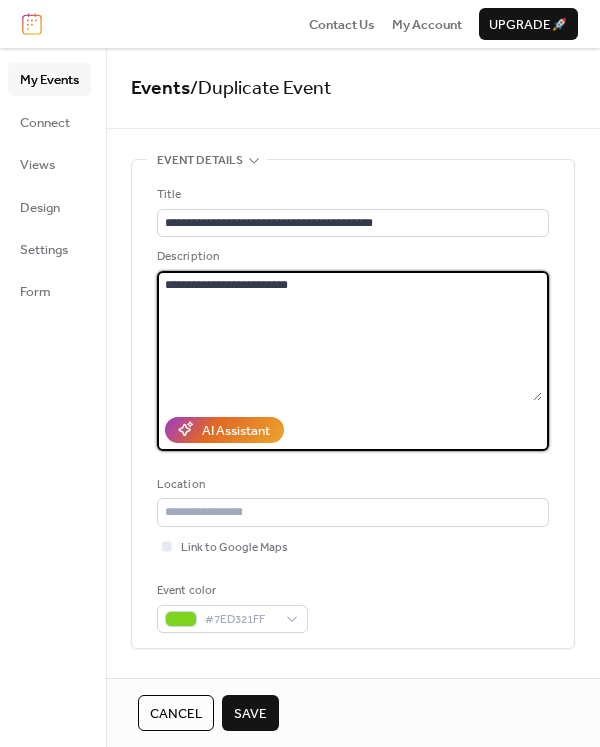 click on "**********" at bounding box center [349, 336] 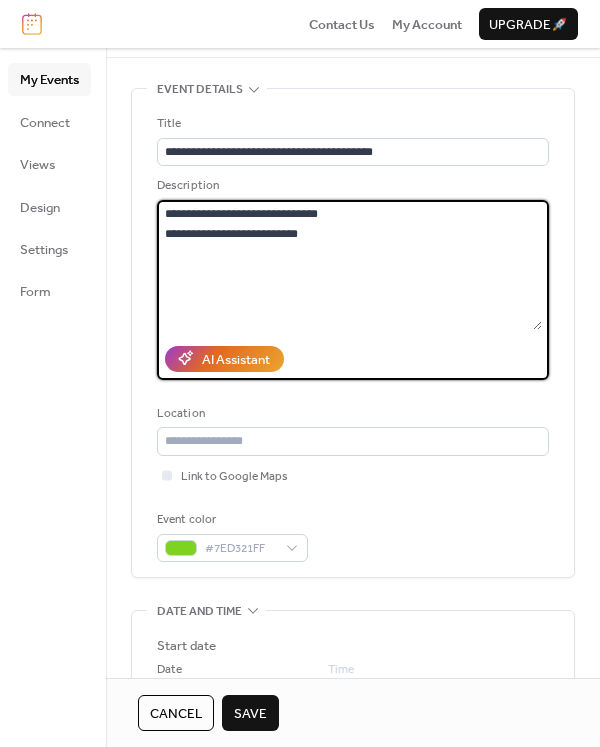 scroll, scrollTop: 116, scrollLeft: 0, axis: vertical 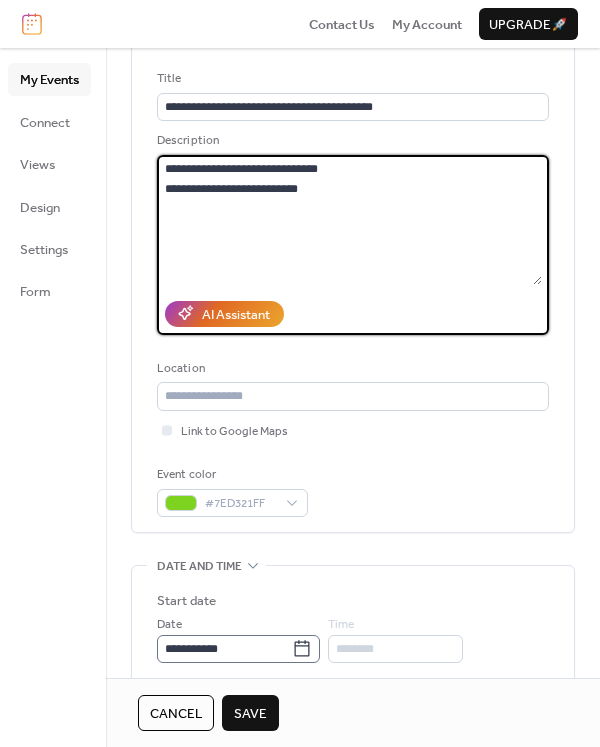 type on "**********" 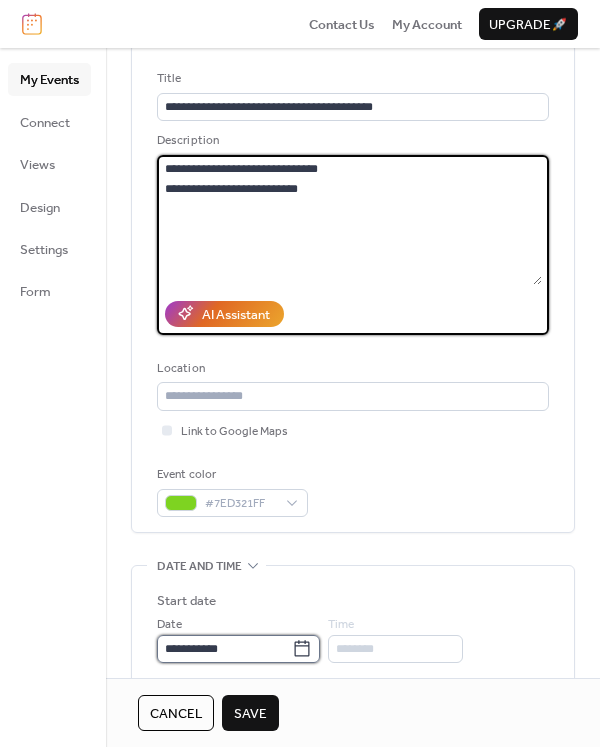 click on "**********" at bounding box center (224, 649) 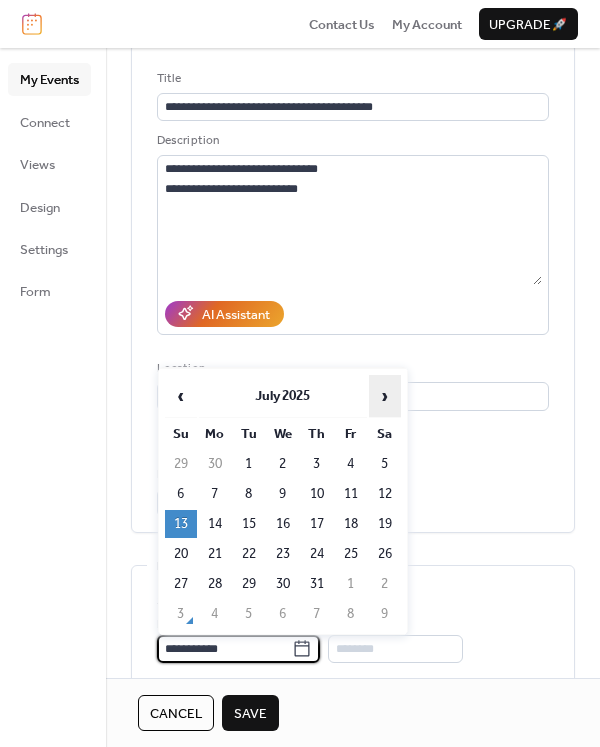 click on "›" at bounding box center [385, 396] 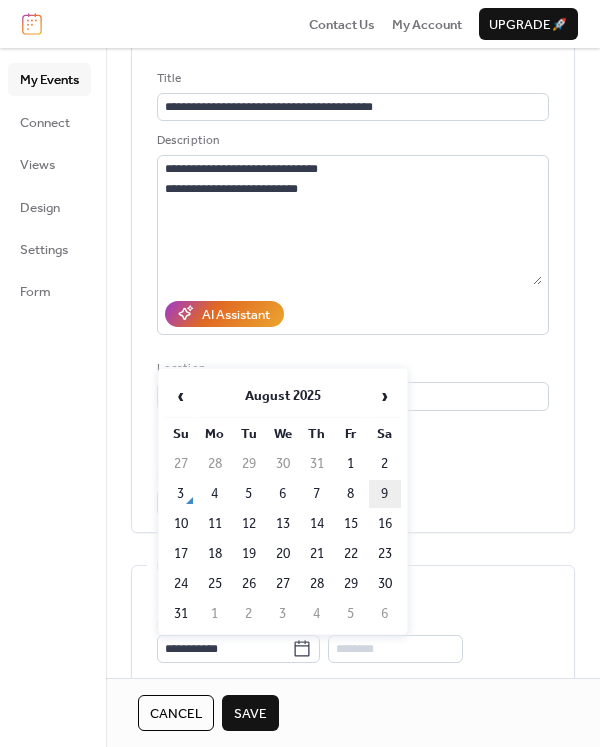 click on "9" at bounding box center [385, 494] 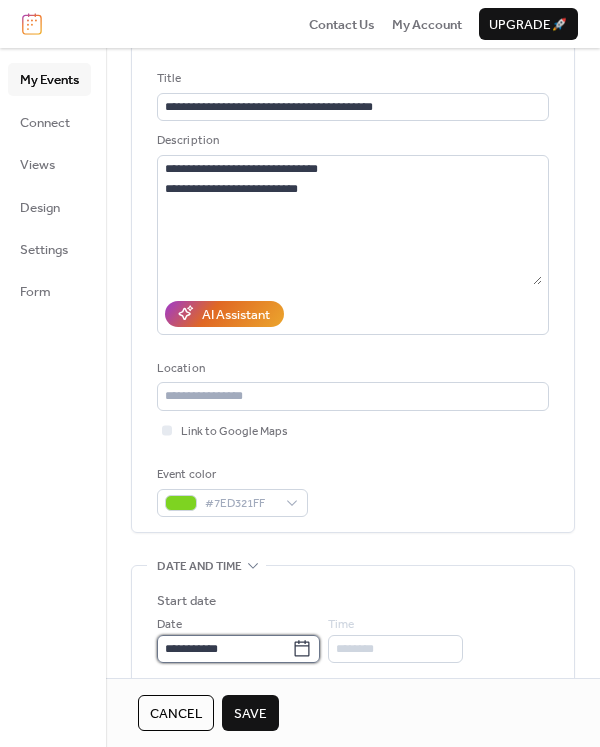 click on "**********" at bounding box center (224, 649) 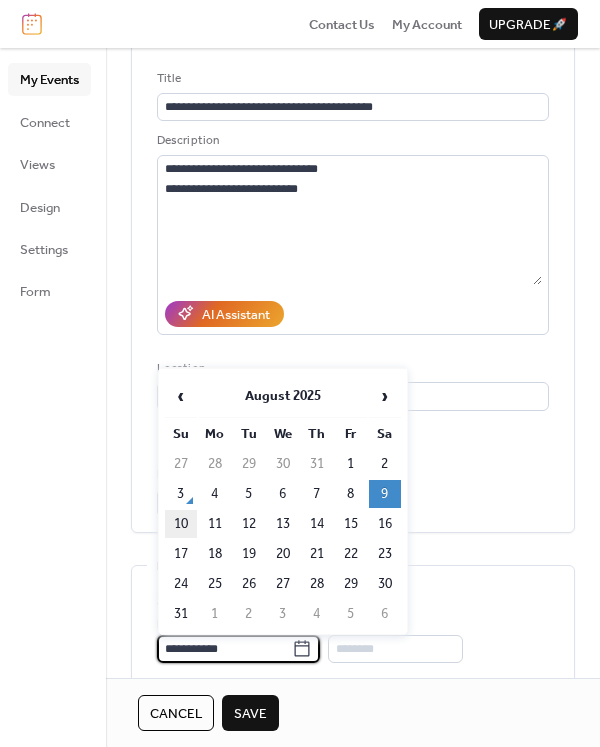 click on "10" at bounding box center (181, 524) 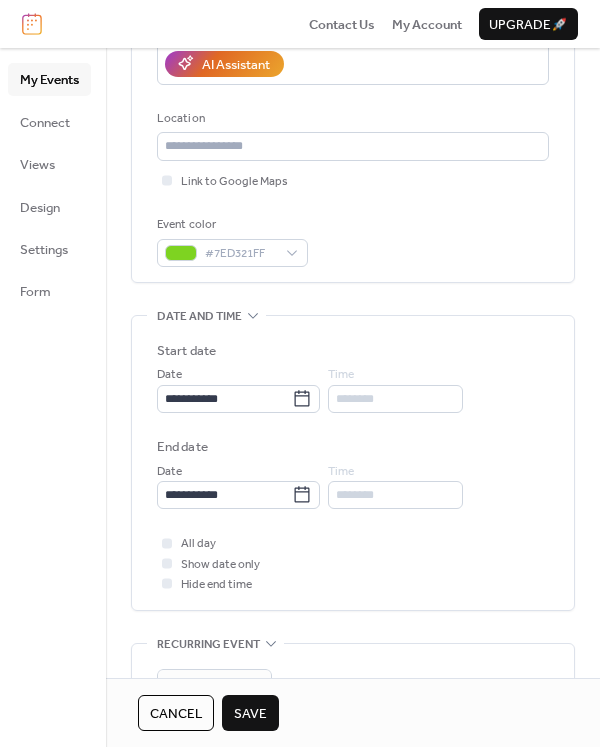 scroll, scrollTop: 374, scrollLeft: 0, axis: vertical 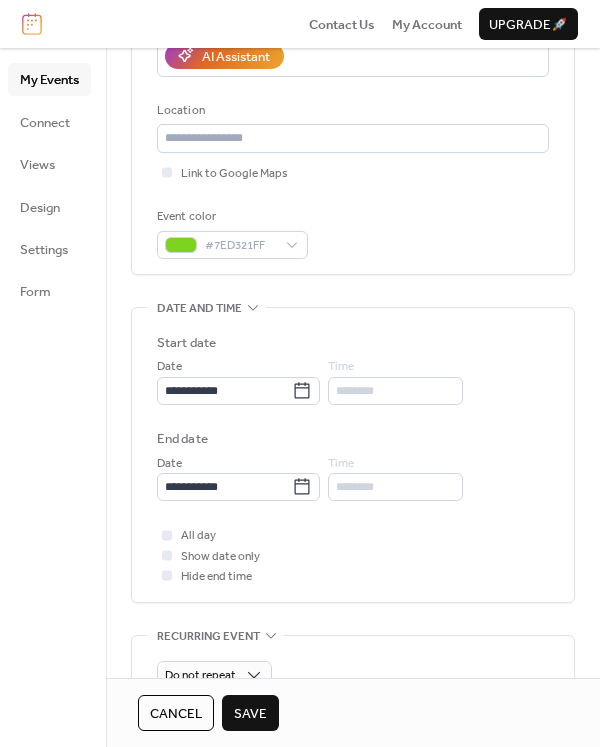 click on "Save" at bounding box center (250, 714) 